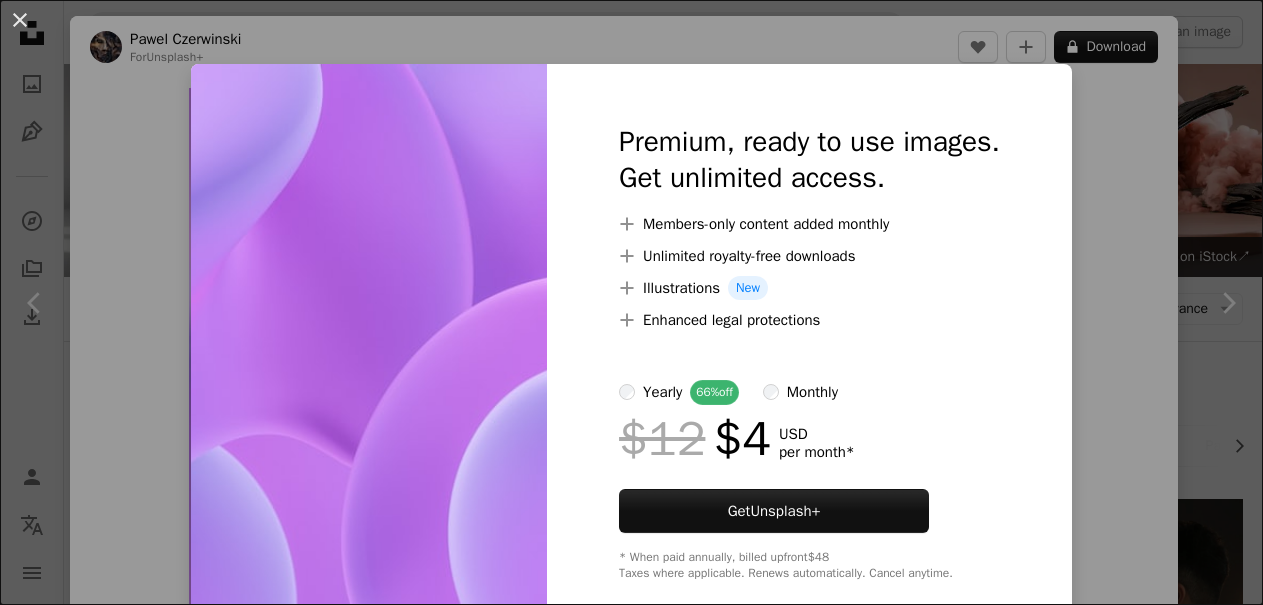scroll, scrollTop: 859, scrollLeft: 0, axis: vertical 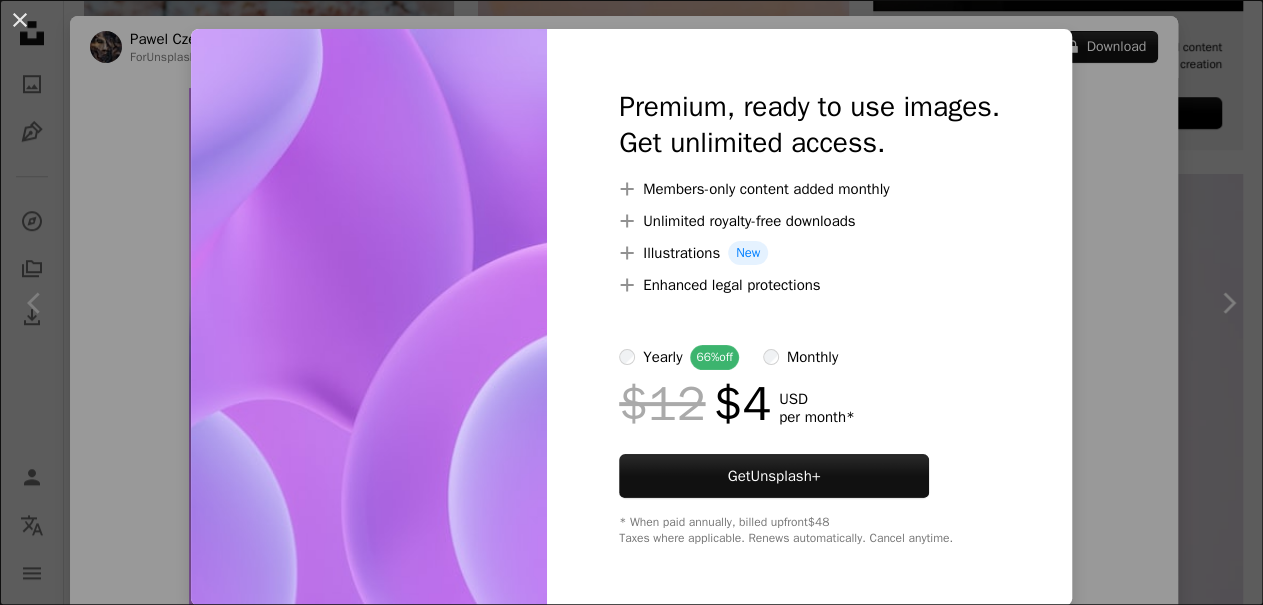 click at bounding box center (369, 317) 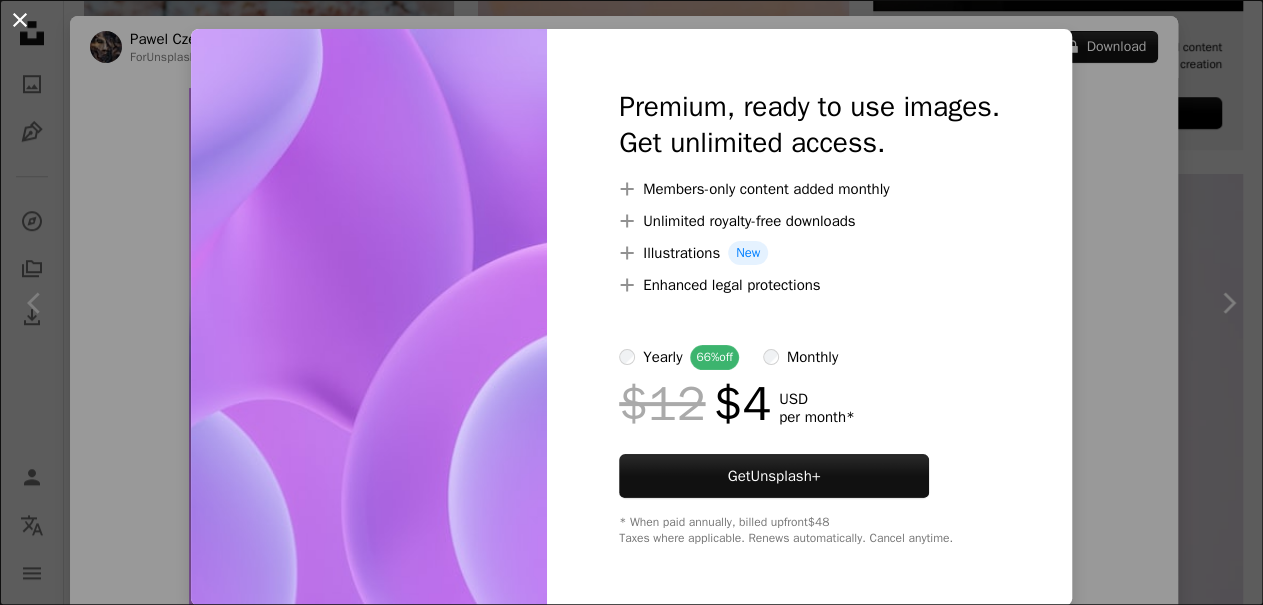 click on "An X shape" at bounding box center (20, 20) 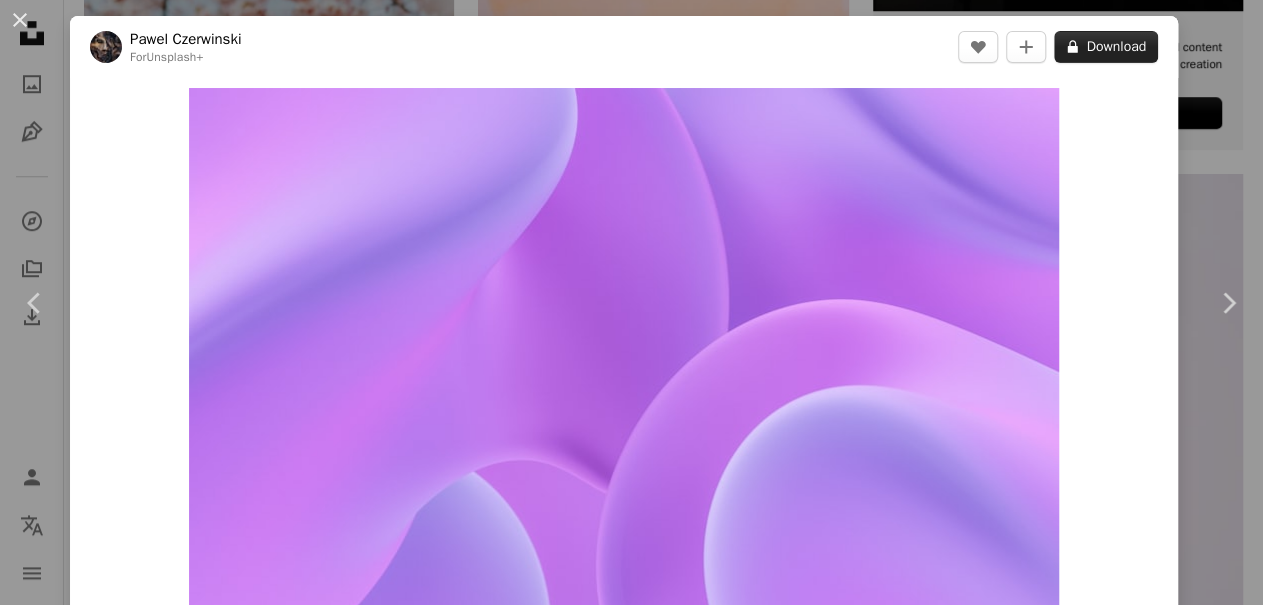 click 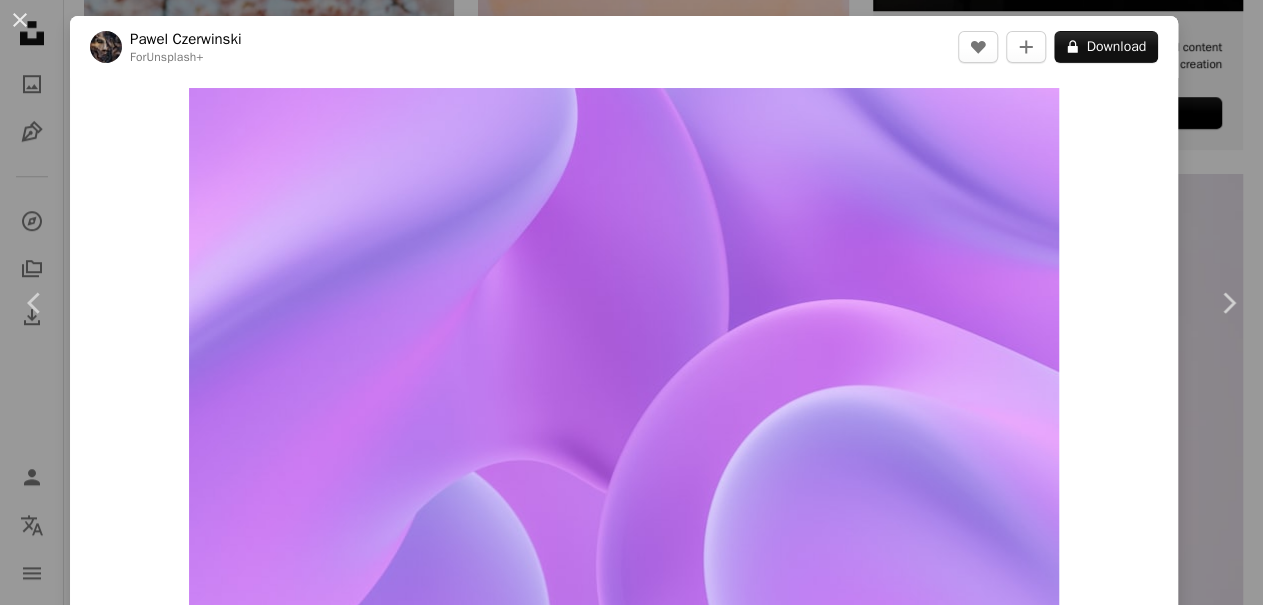 click on "An X shape" at bounding box center (20, 20) 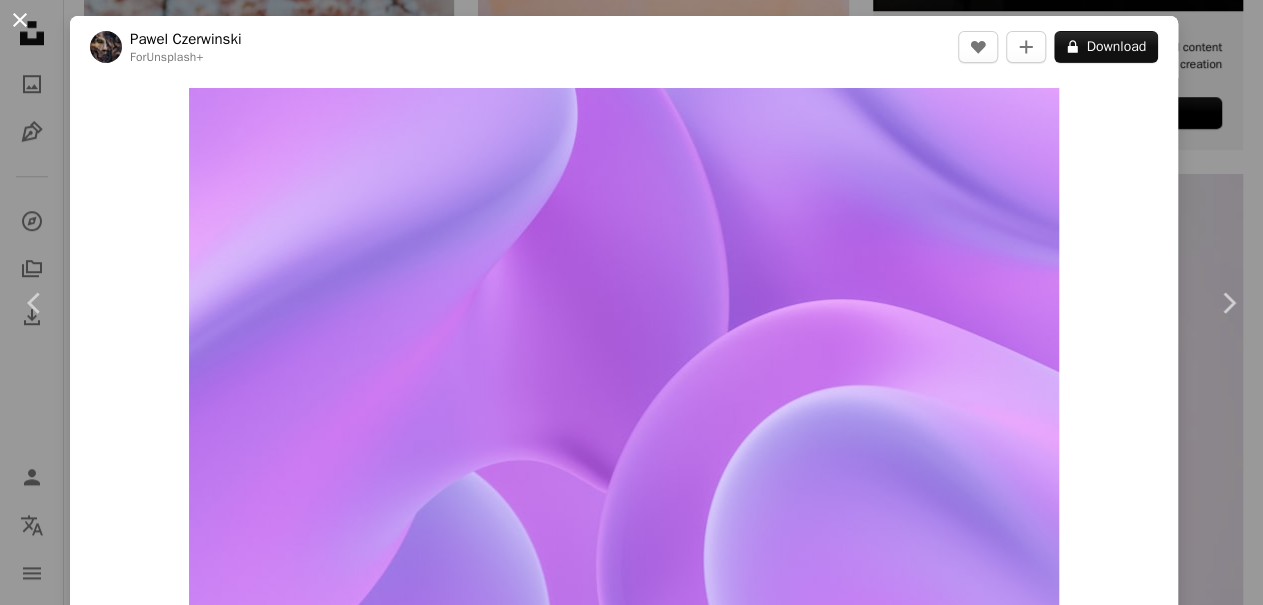 click on "An X shape" at bounding box center [20, 20] 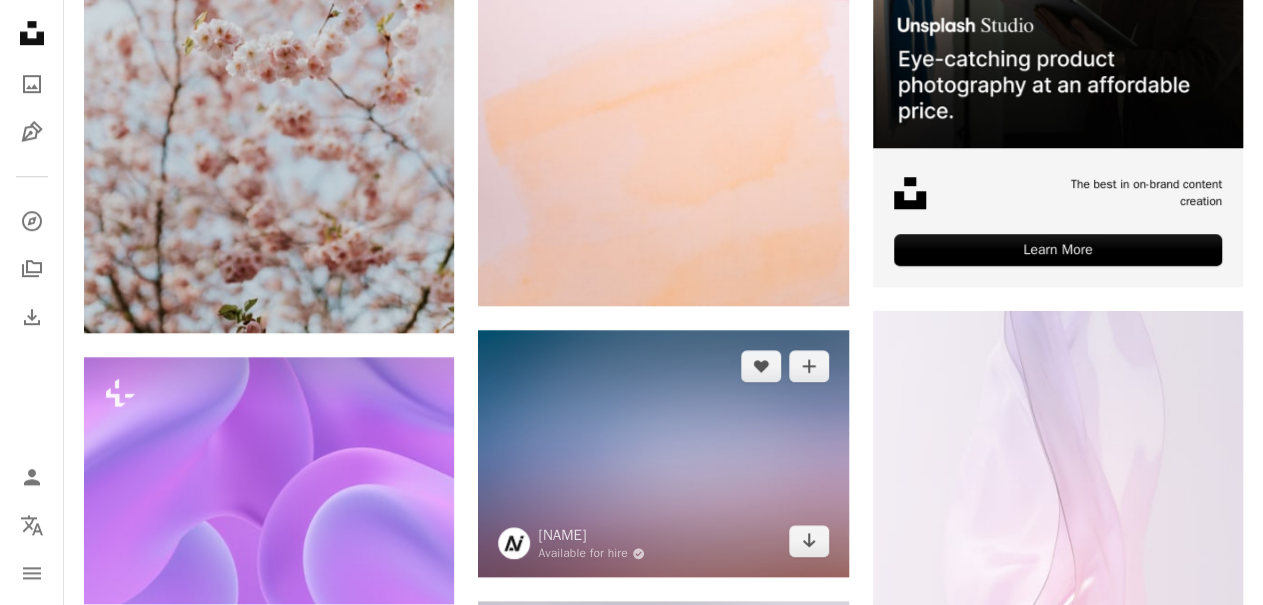 scroll, scrollTop: 650, scrollLeft: 0, axis: vertical 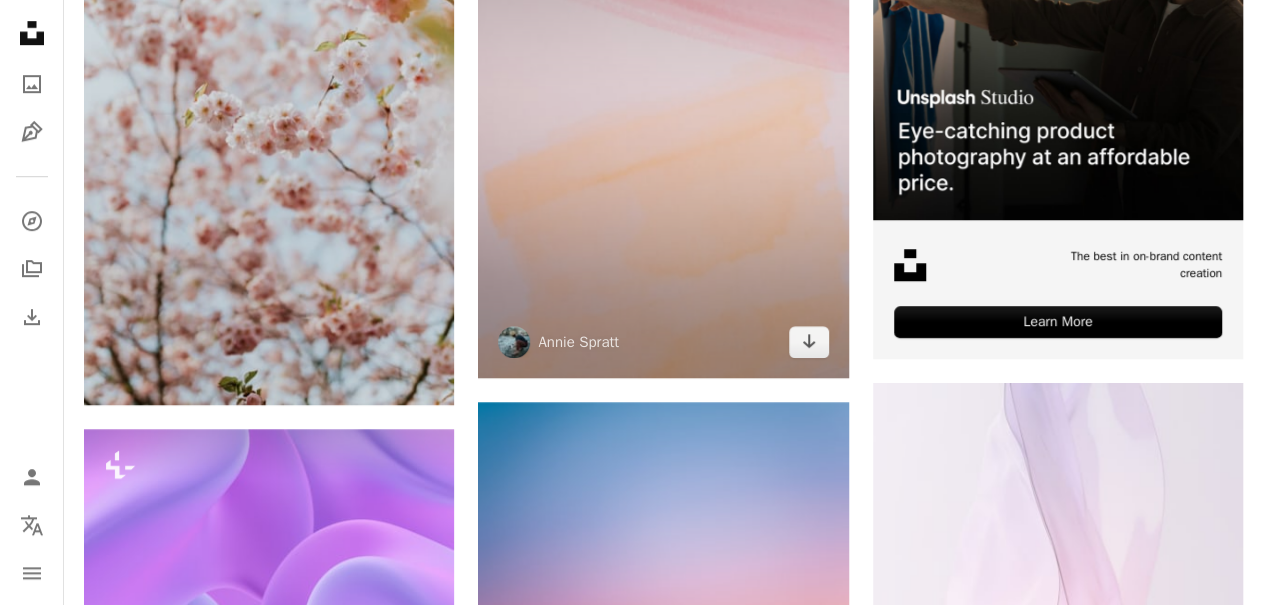 click at bounding box center (663, 113) 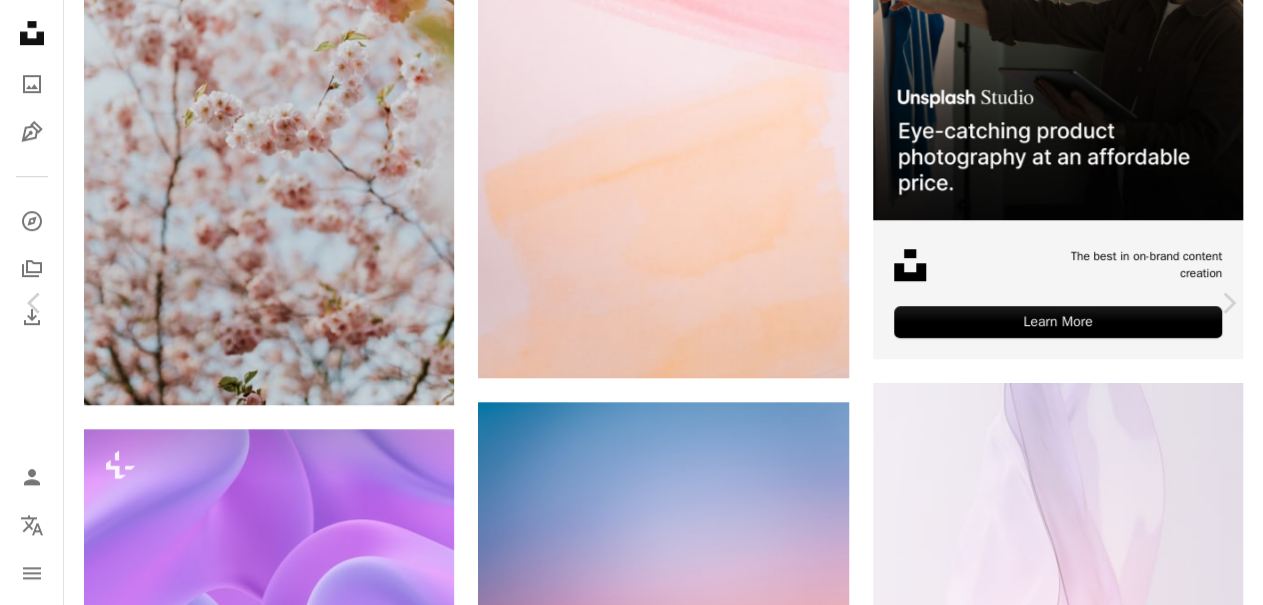 click on "Download free" at bounding box center (1068, 4104) 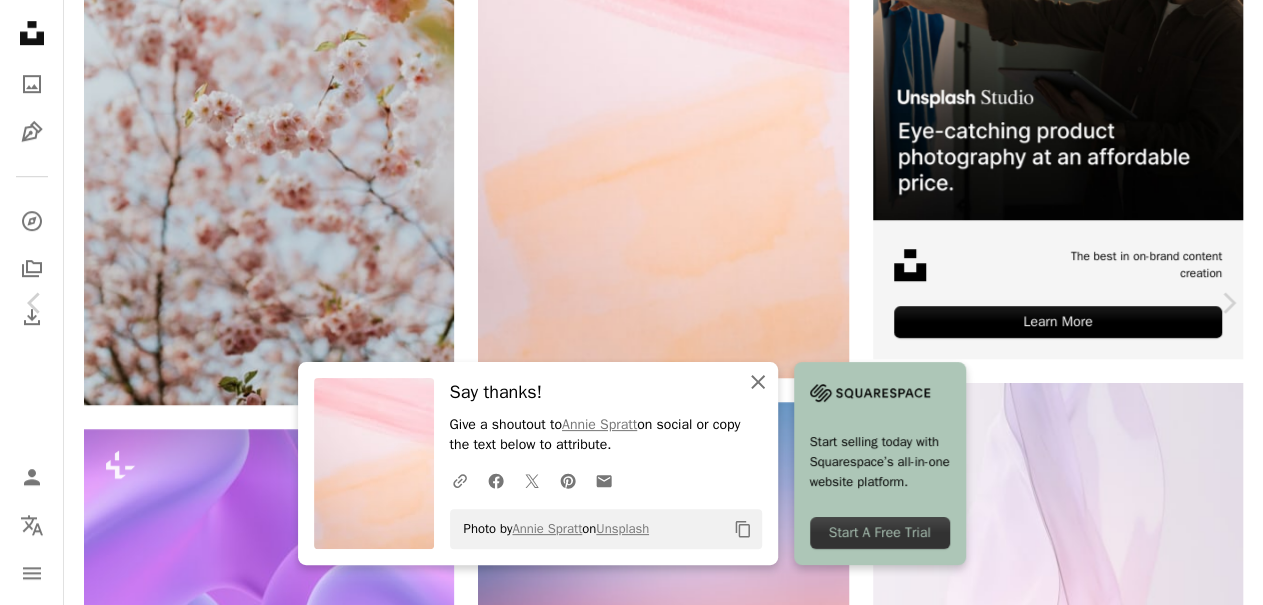click 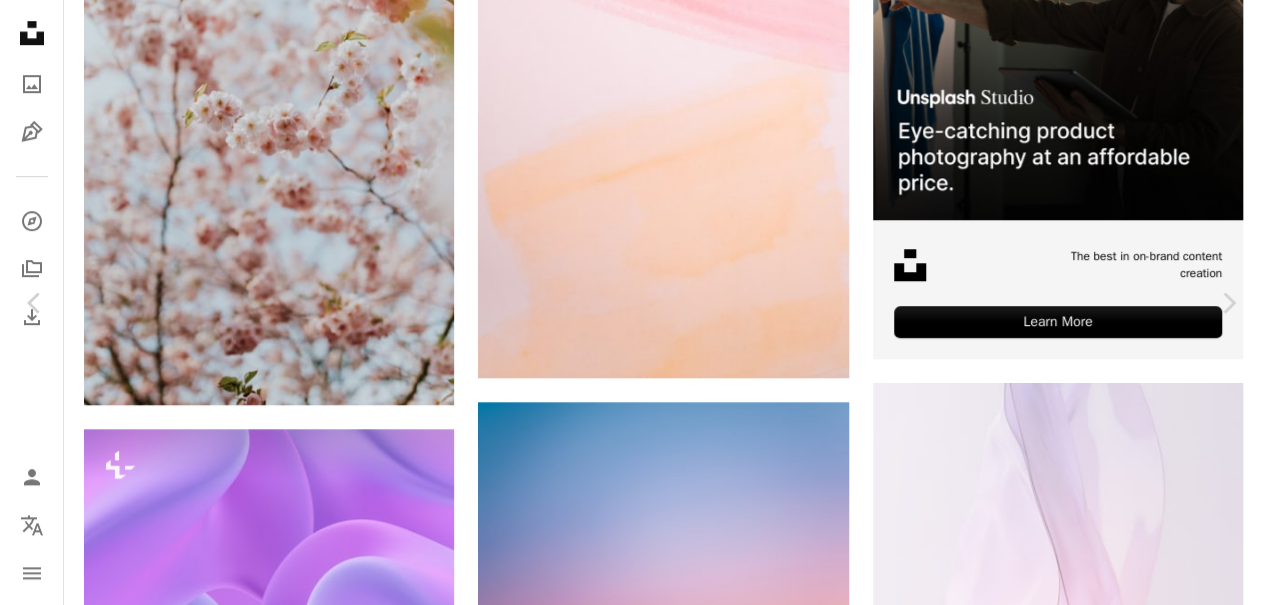 click on "Annie Spratt anniespratt A heart A plus sign Download free Chevron down" at bounding box center (624, 4104) 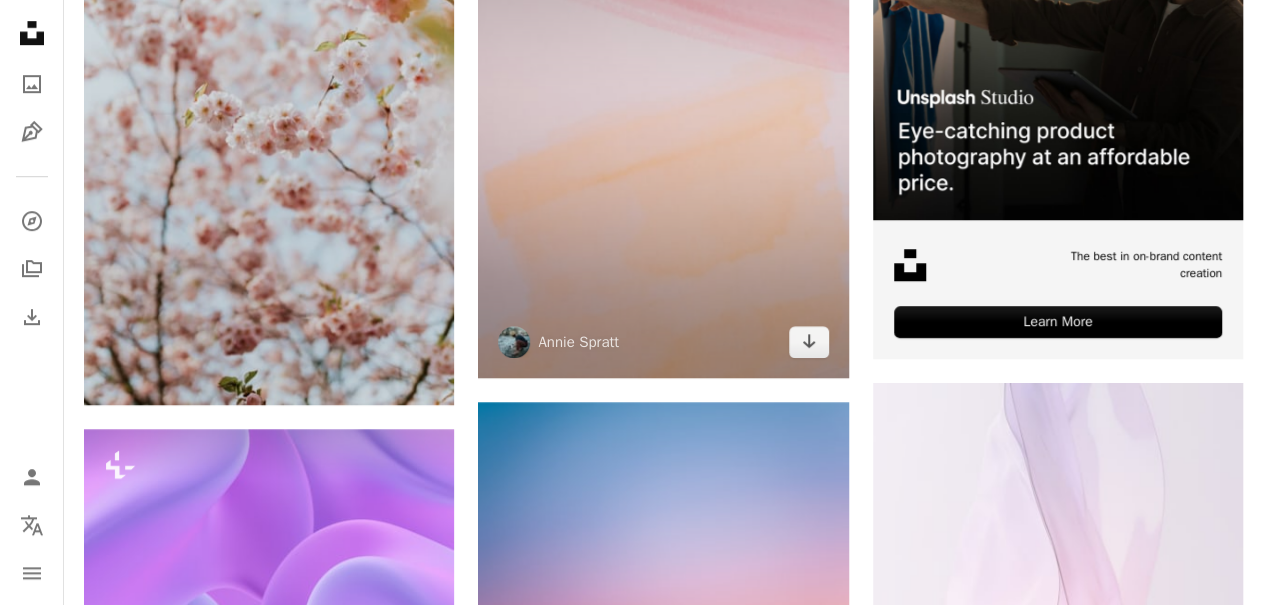 click at bounding box center [663, 113] 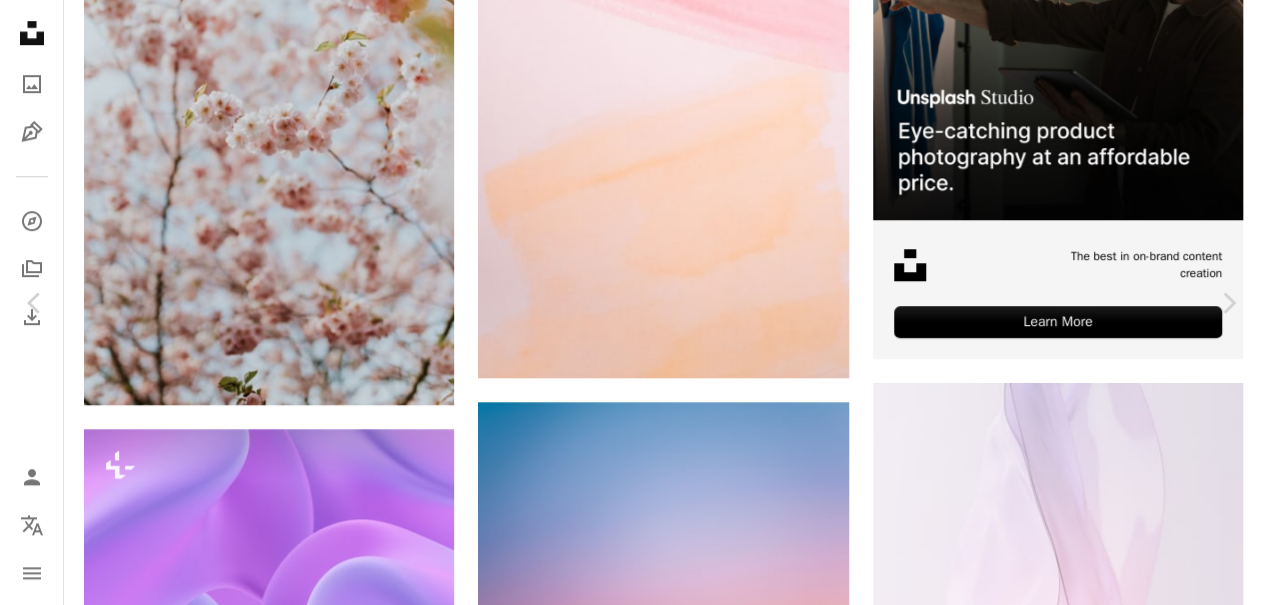 click on "Chevron down" 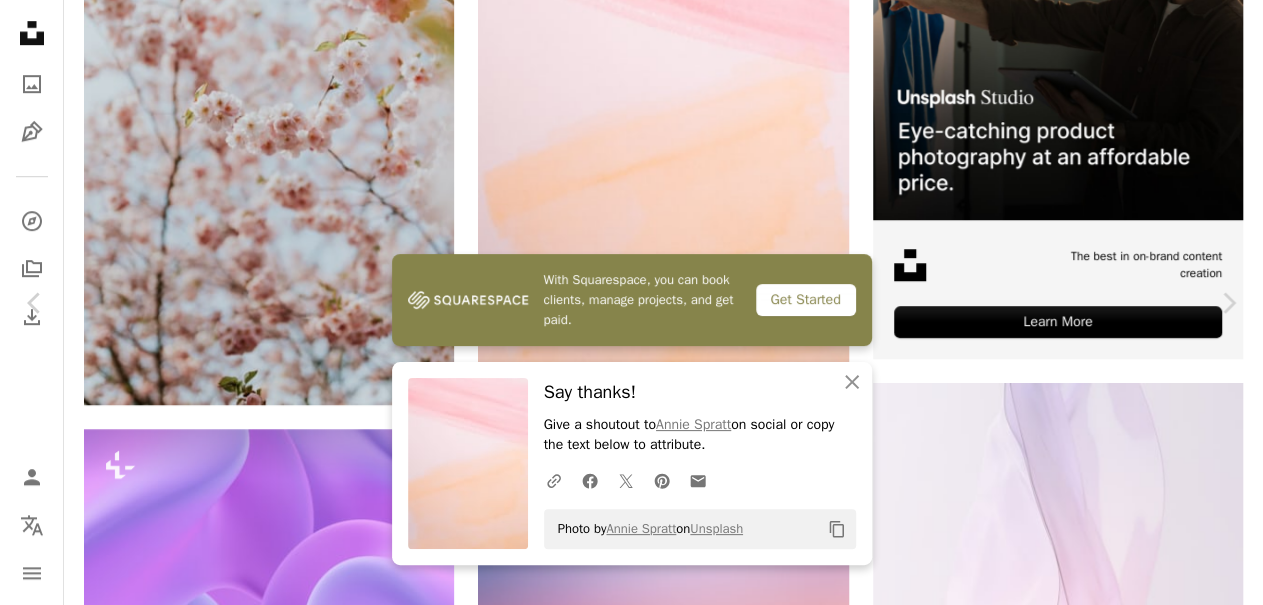 click on "Zoom in" at bounding box center (624, 4435) 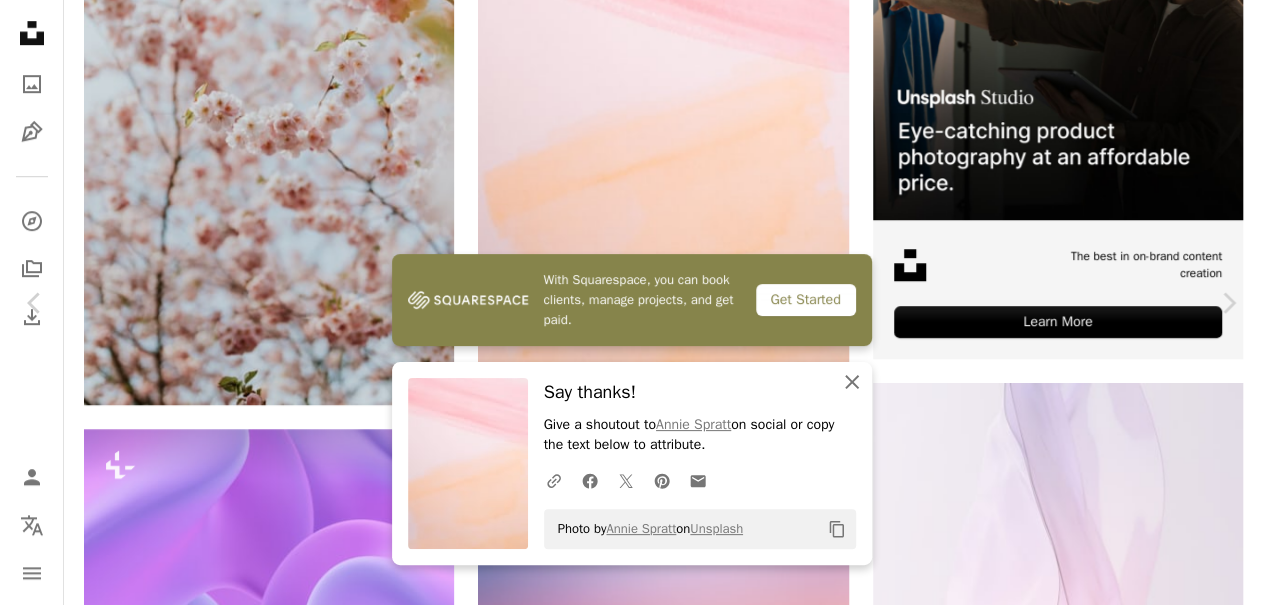 click on "An X shape" 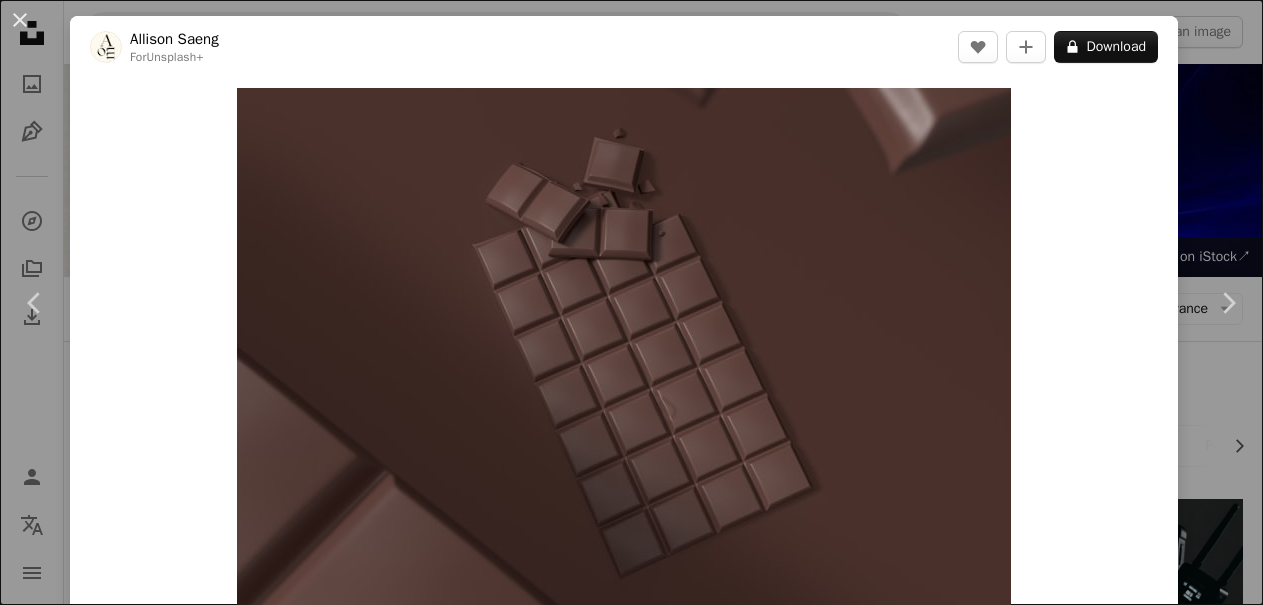 scroll, scrollTop: 11544, scrollLeft: 0, axis: vertical 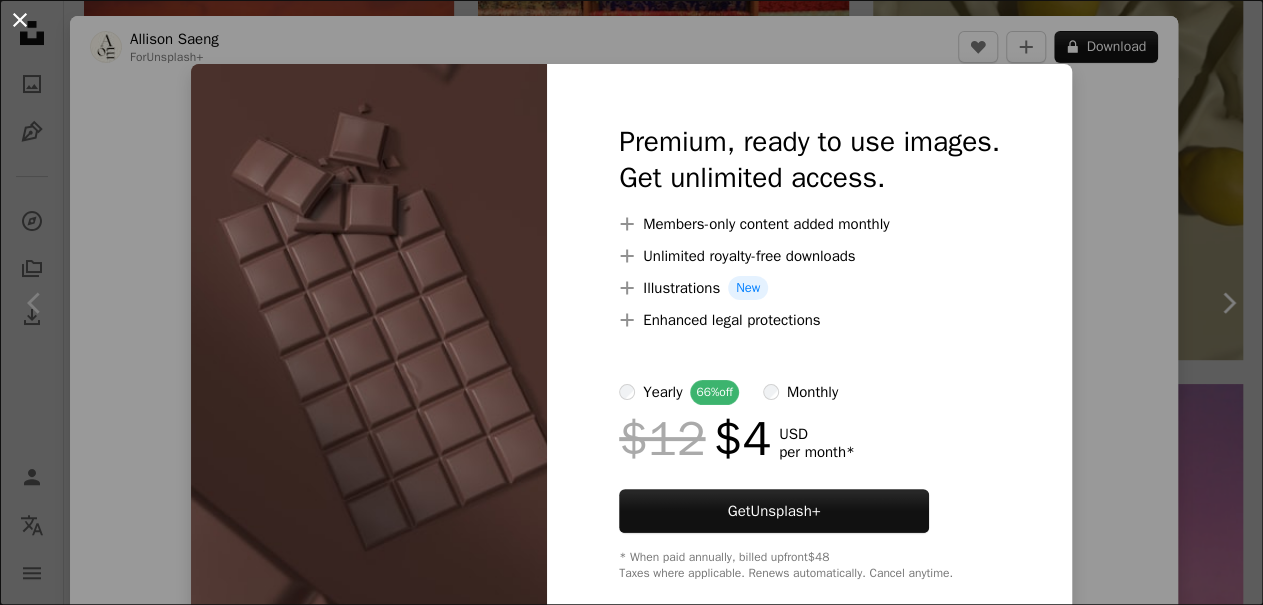 click on "An X shape" at bounding box center (20, 20) 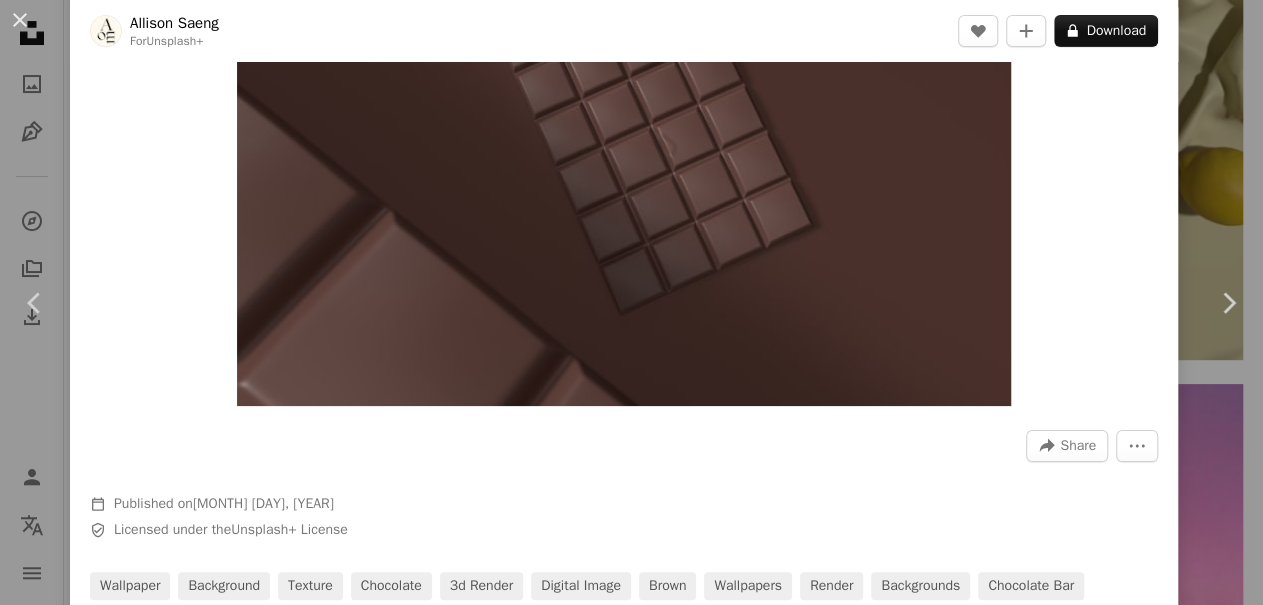 scroll, scrollTop: 360, scrollLeft: 0, axis: vertical 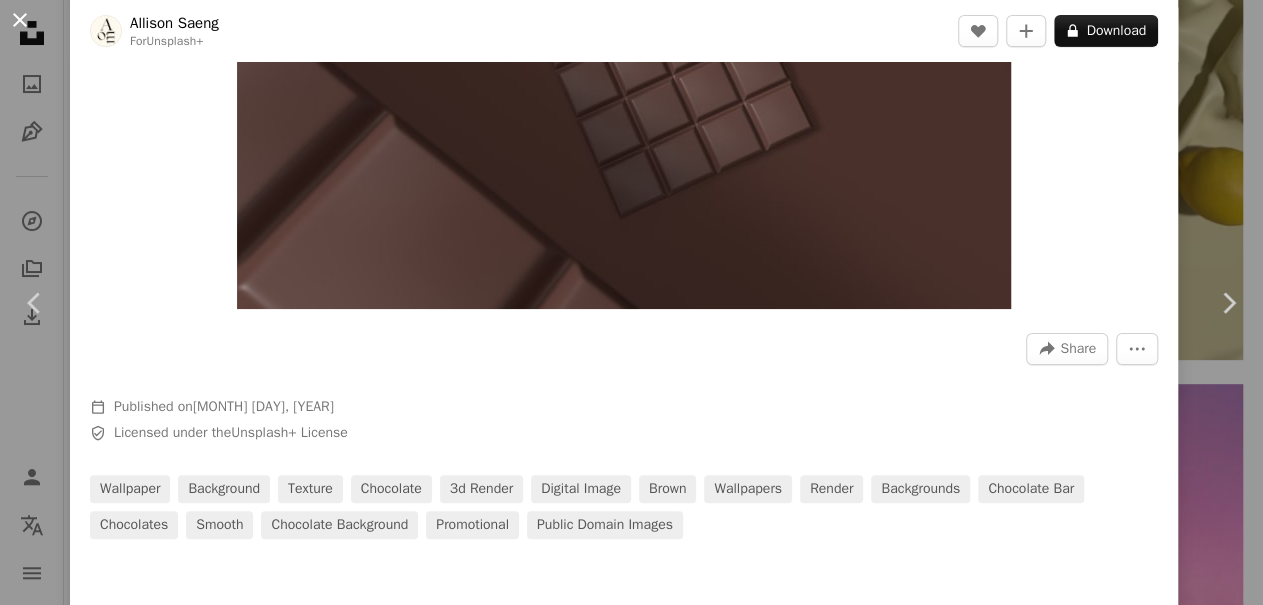 click on "An X shape" at bounding box center (20, 20) 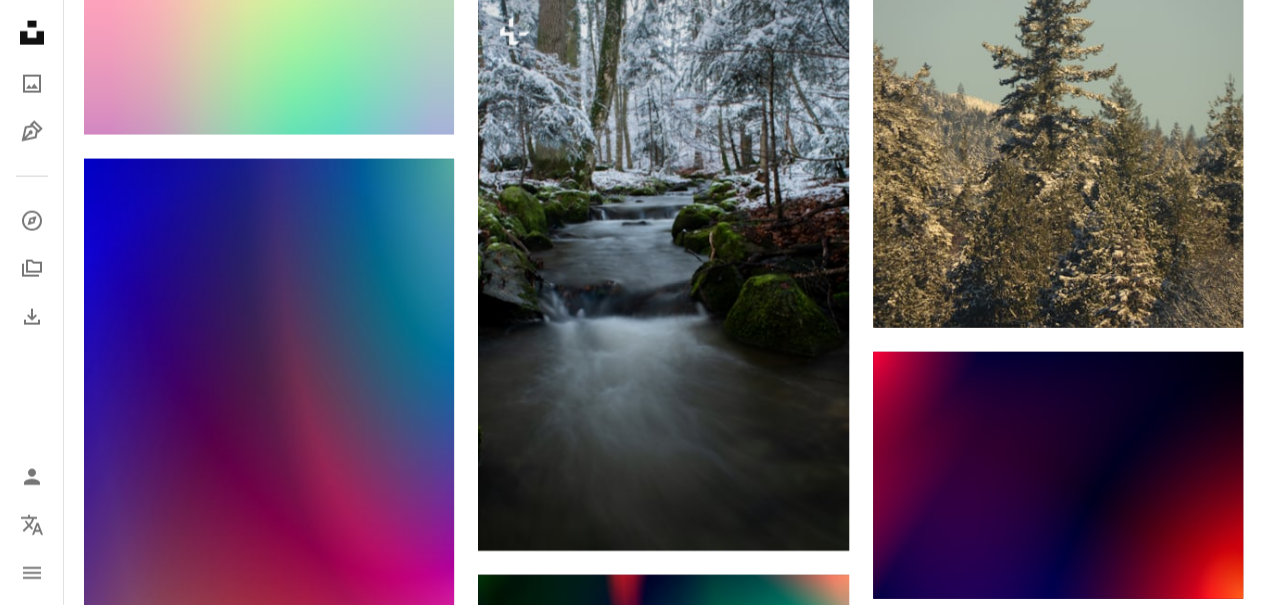 scroll, scrollTop: 25376, scrollLeft: 0, axis: vertical 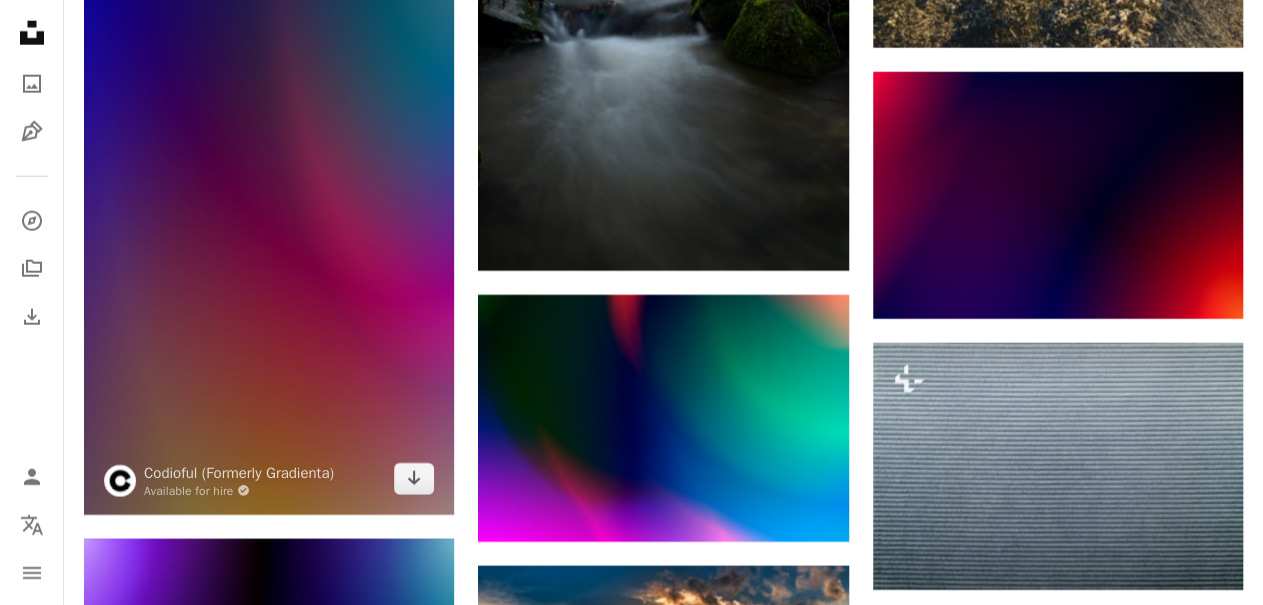 click at bounding box center (269, 197) 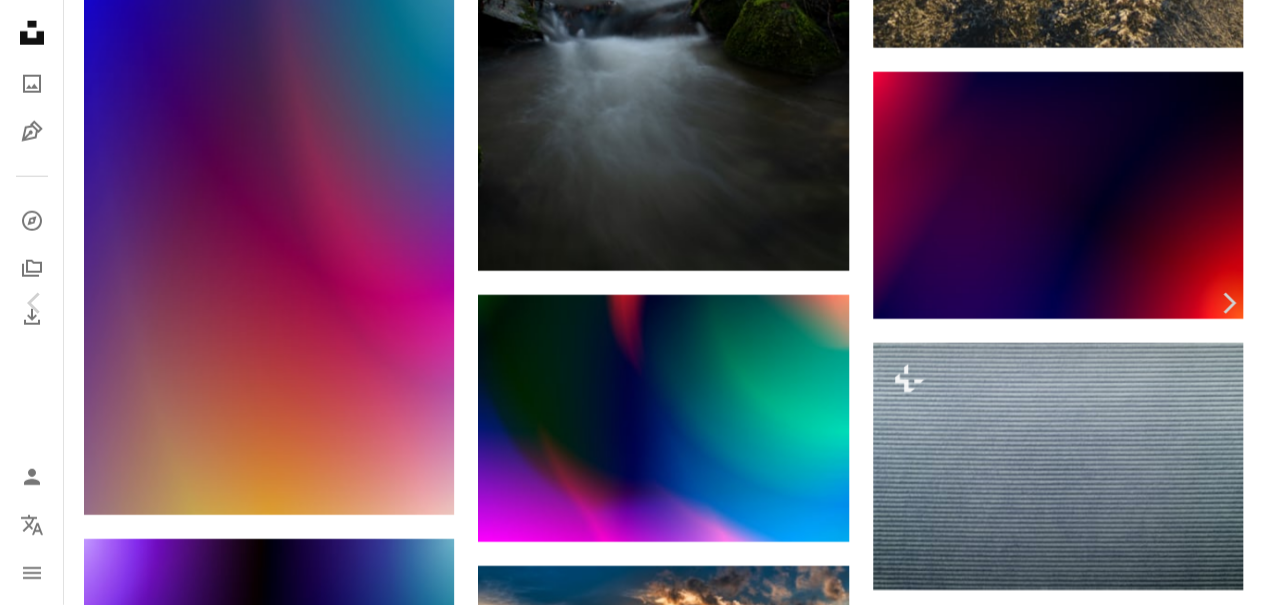 click on "Download free" at bounding box center (1068, 5740) 